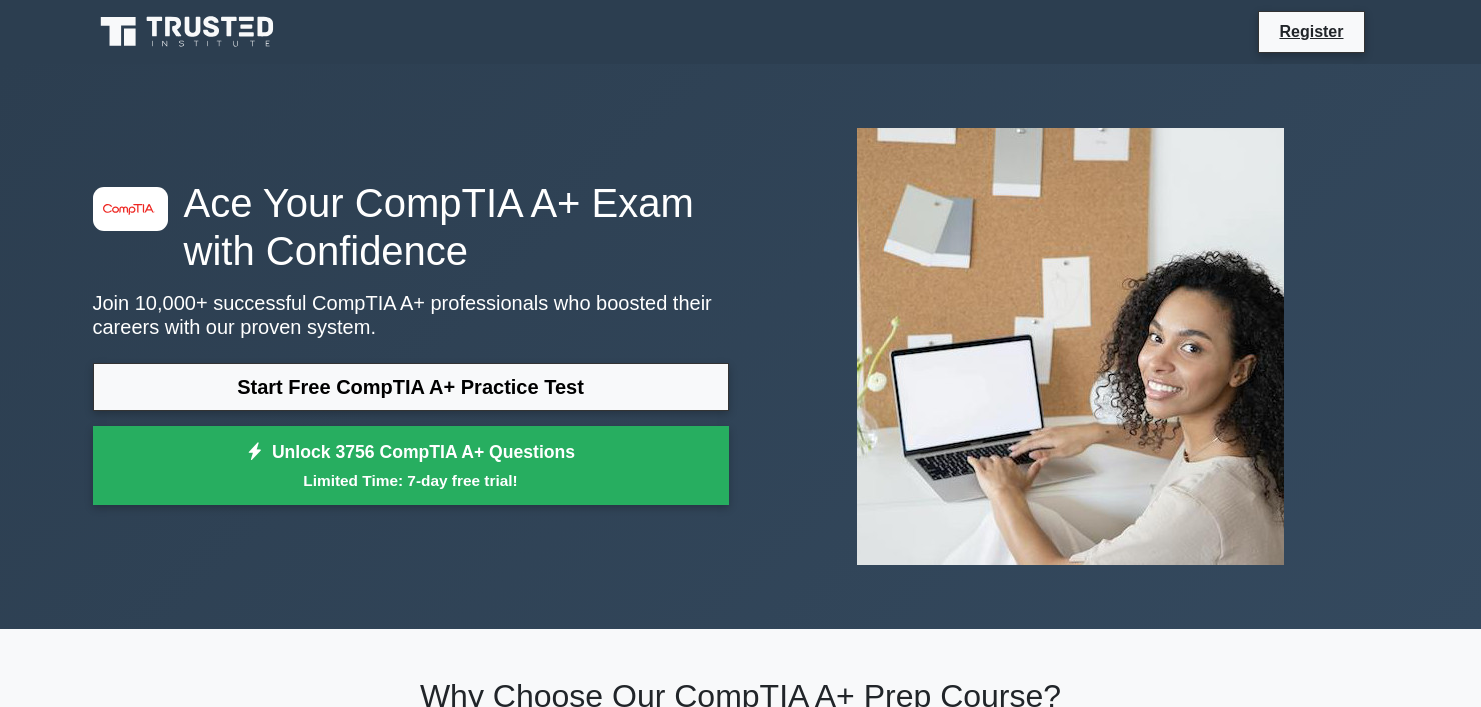 scroll, scrollTop: 0, scrollLeft: 0, axis: both 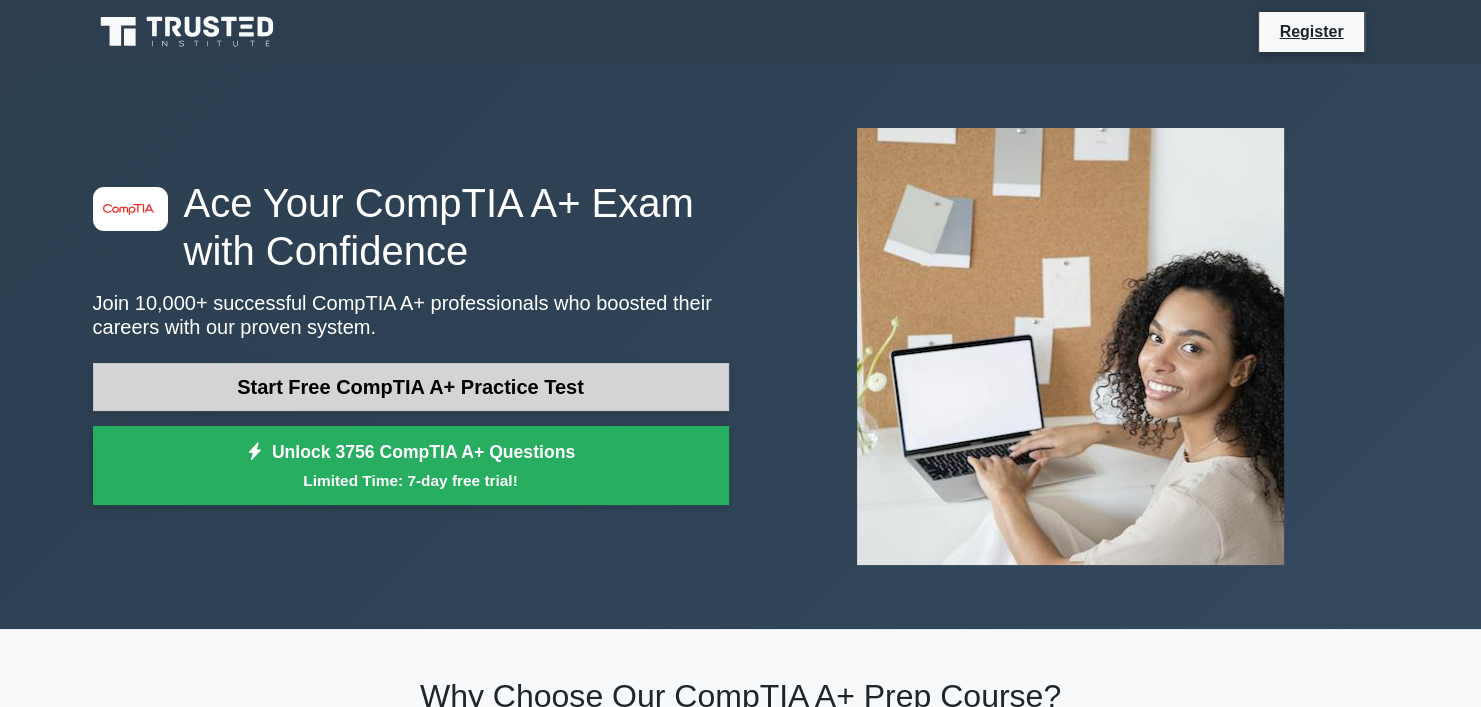 click on "Start Free CompTIA A+ Practice Test" at bounding box center [411, 387] 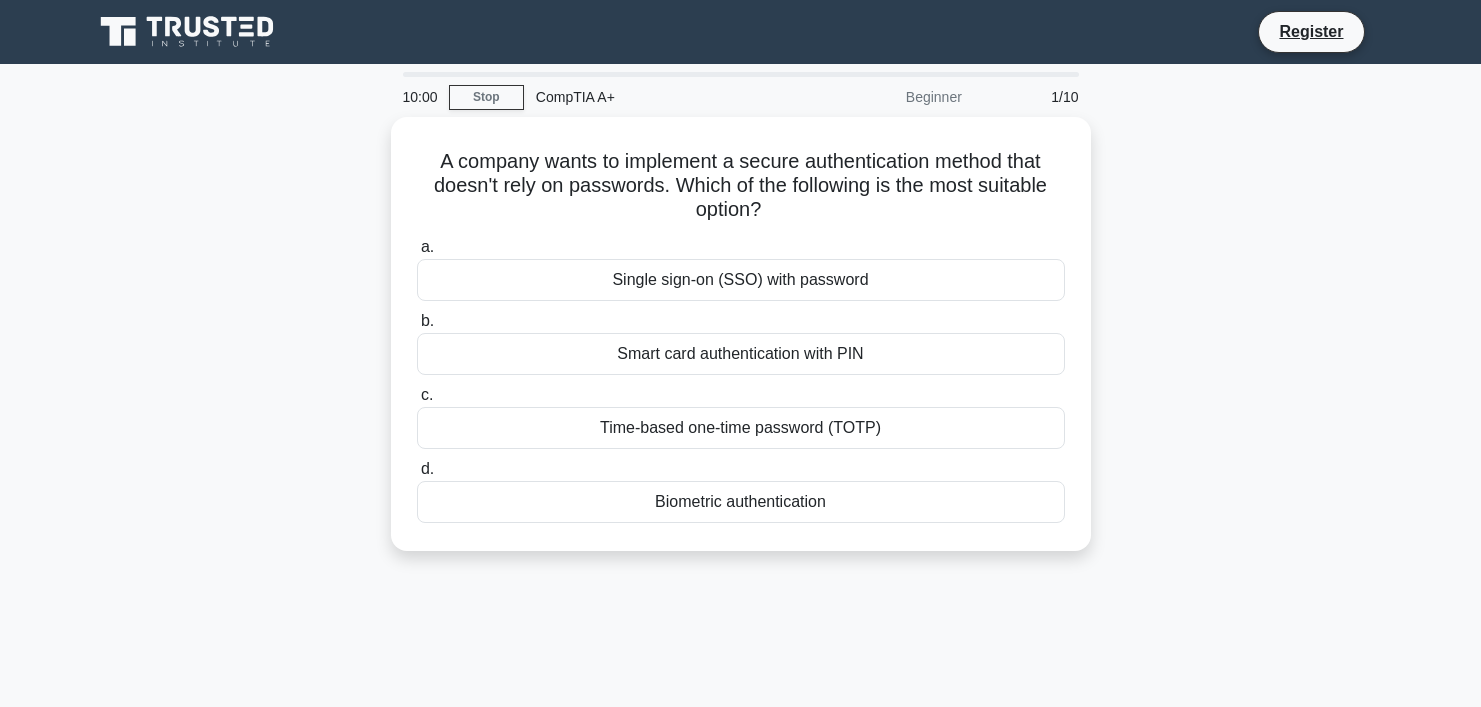 scroll, scrollTop: 0, scrollLeft: 0, axis: both 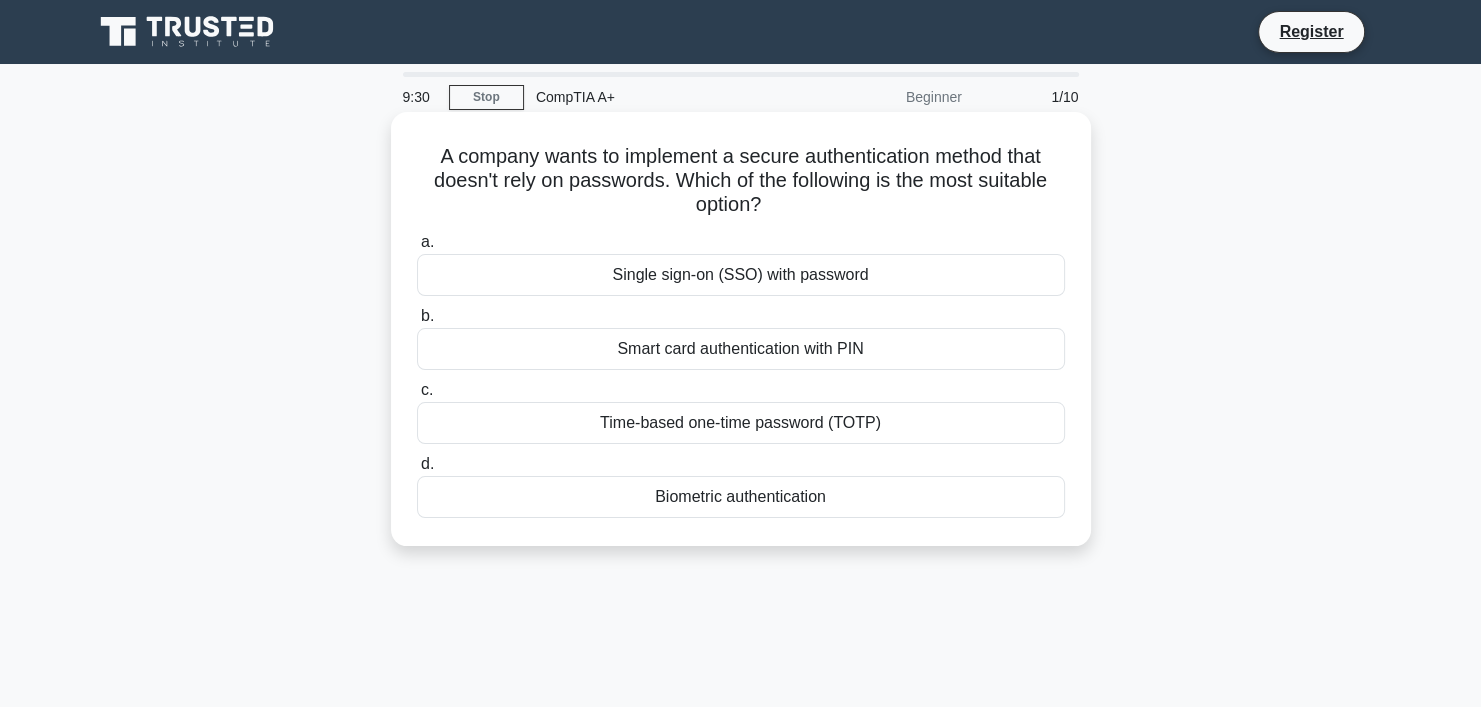 click on "Smart card authentication with PIN" at bounding box center [741, 349] 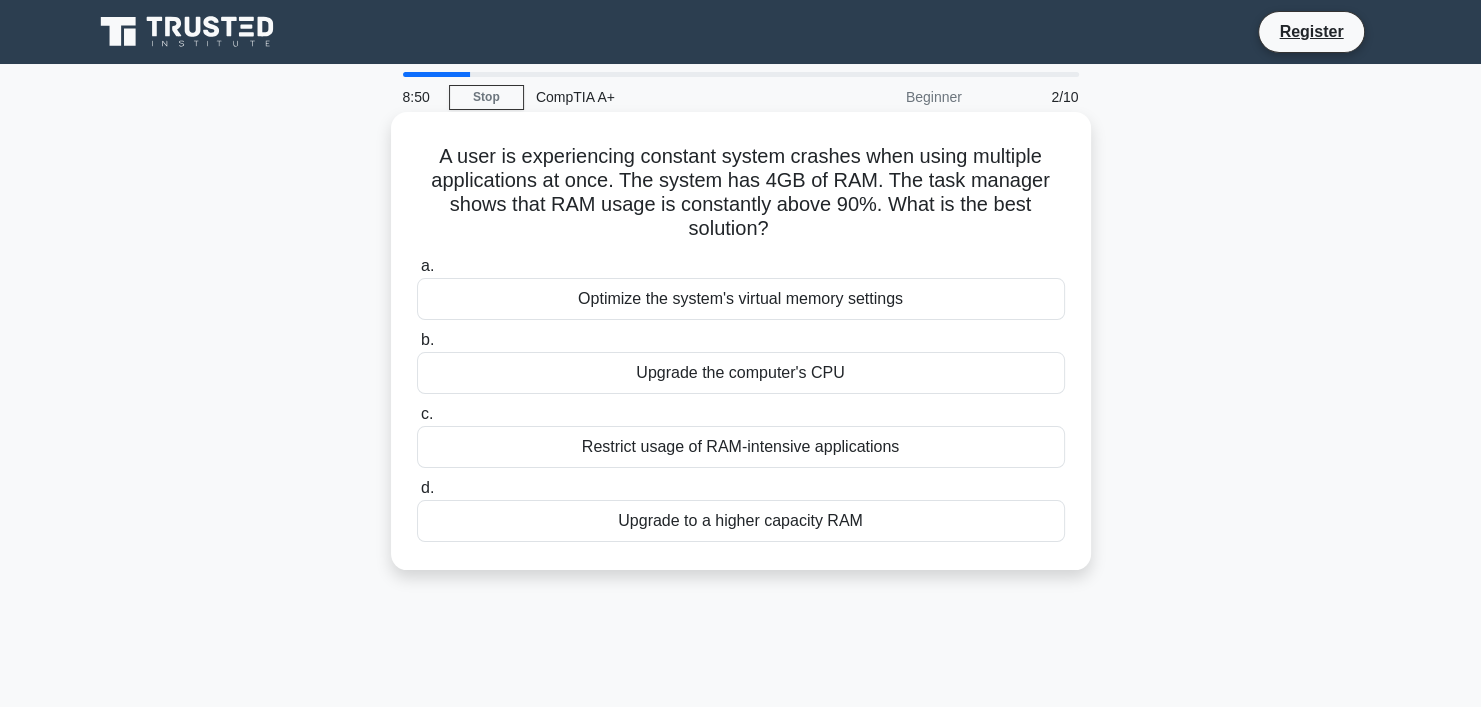 click on "Upgrade to a higher capacity RAM" at bounding box center (741, 521) 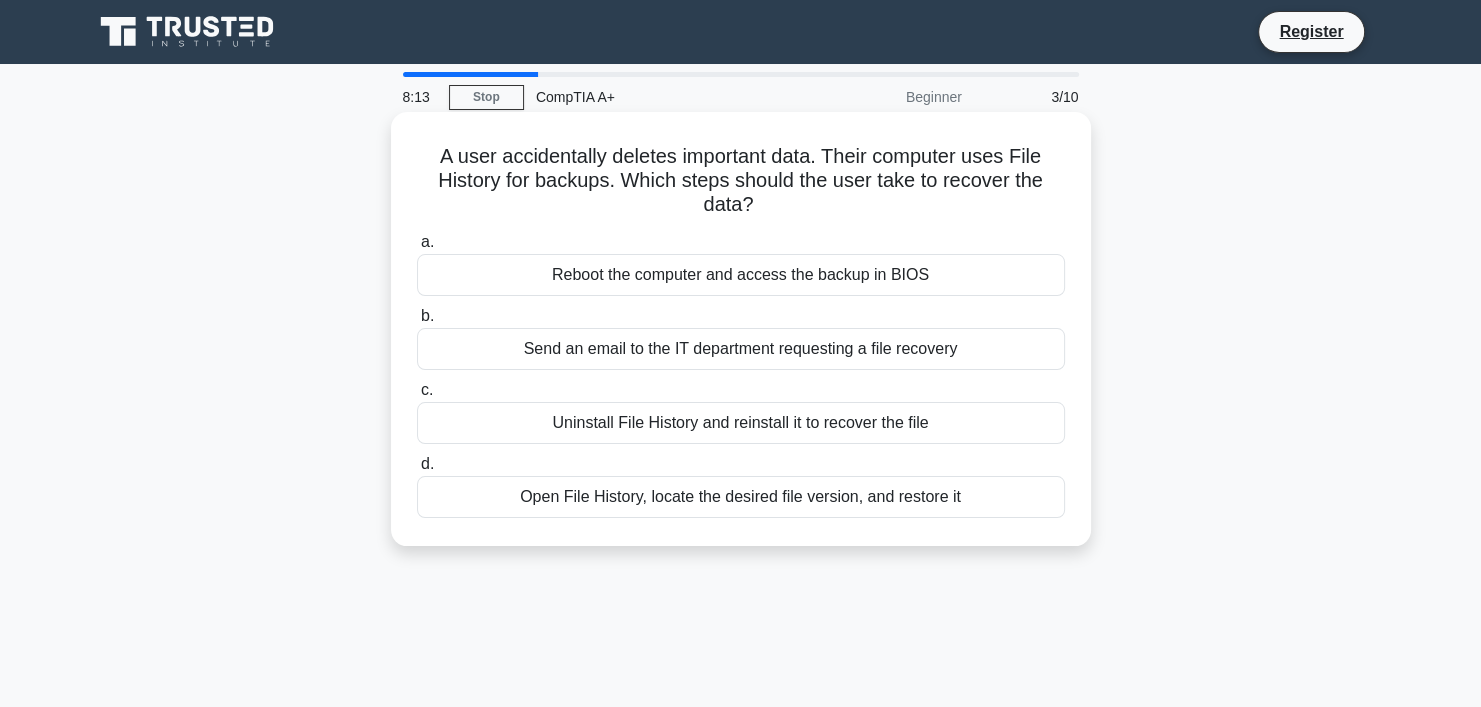 click on "Send an email to the IT department requesting a file recovery" at bounding box center (741, 349) 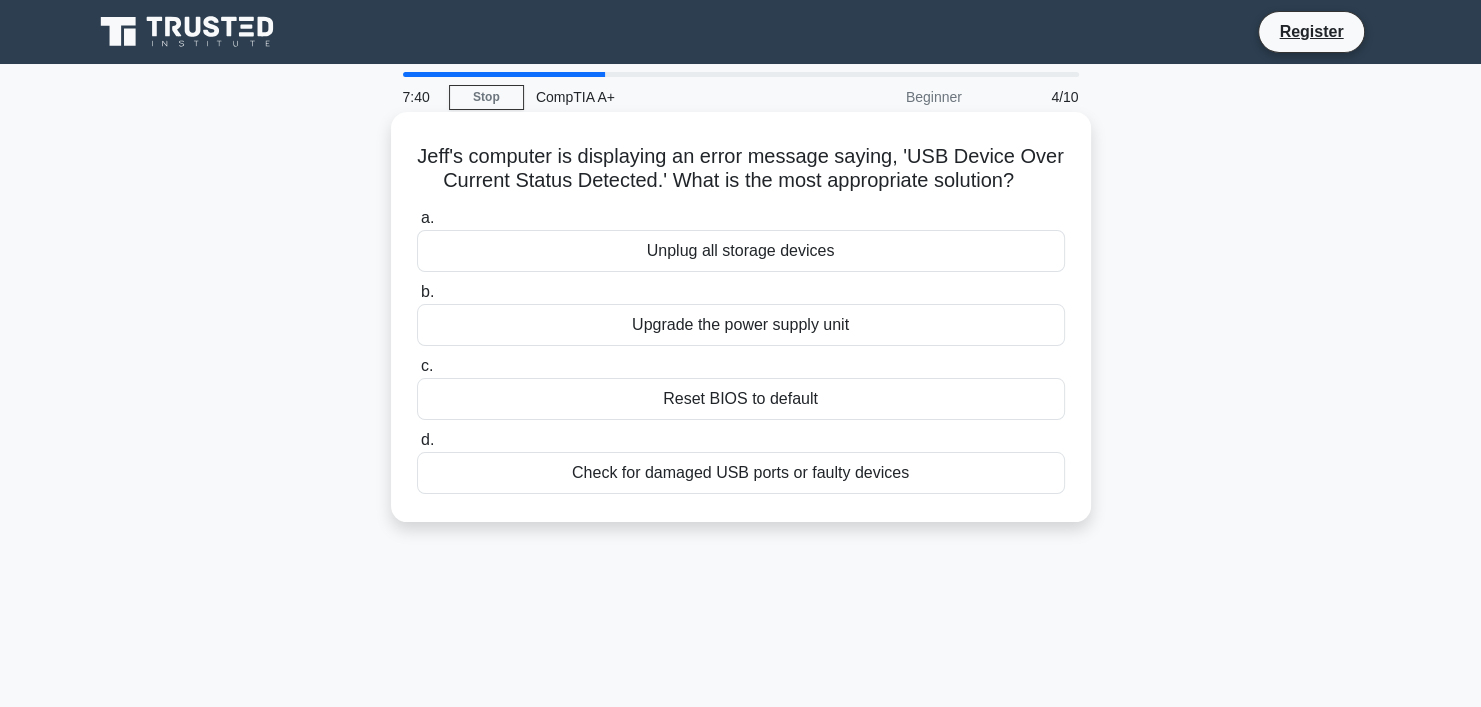 click on "Check for damaged USB ports or faulty devices" at bounding box center [741, 473] 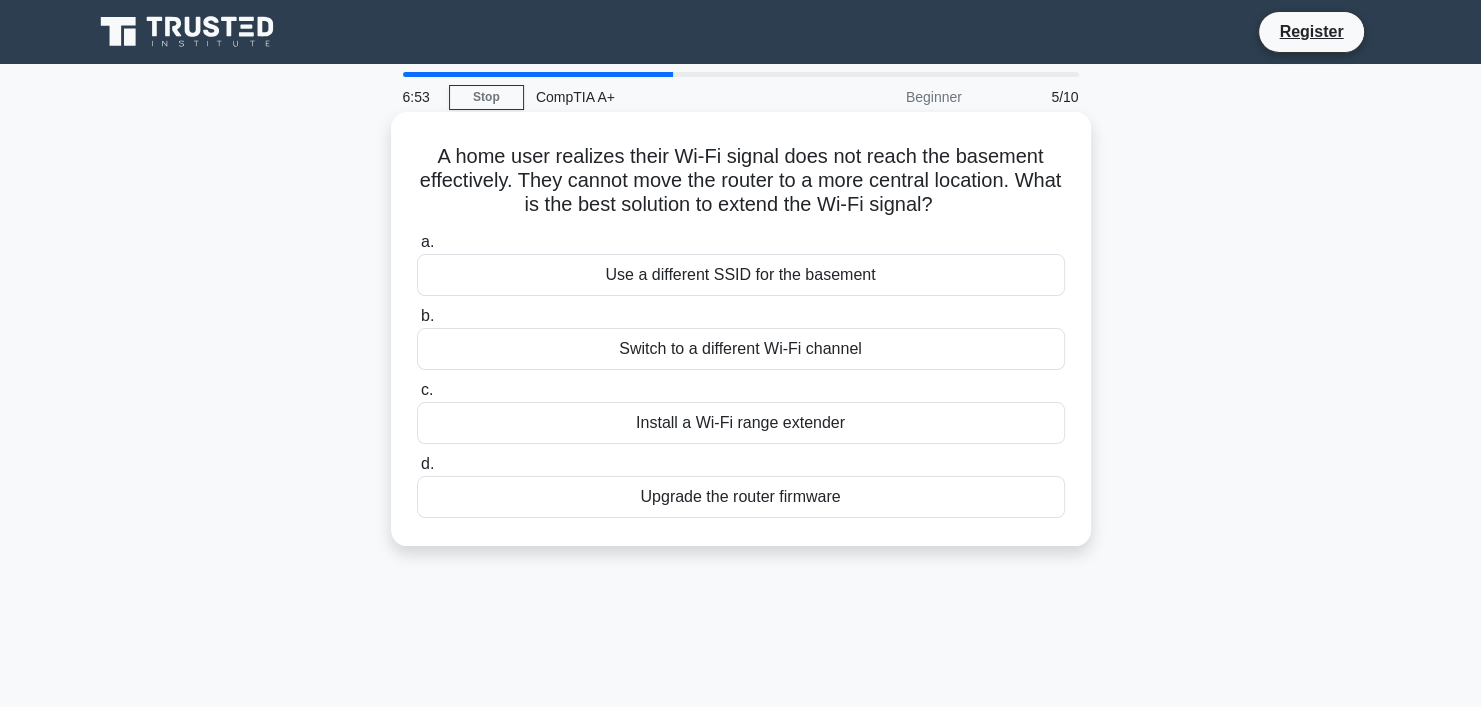 click on "Use a different SSID for the basement" at bounding box center (741, 275) 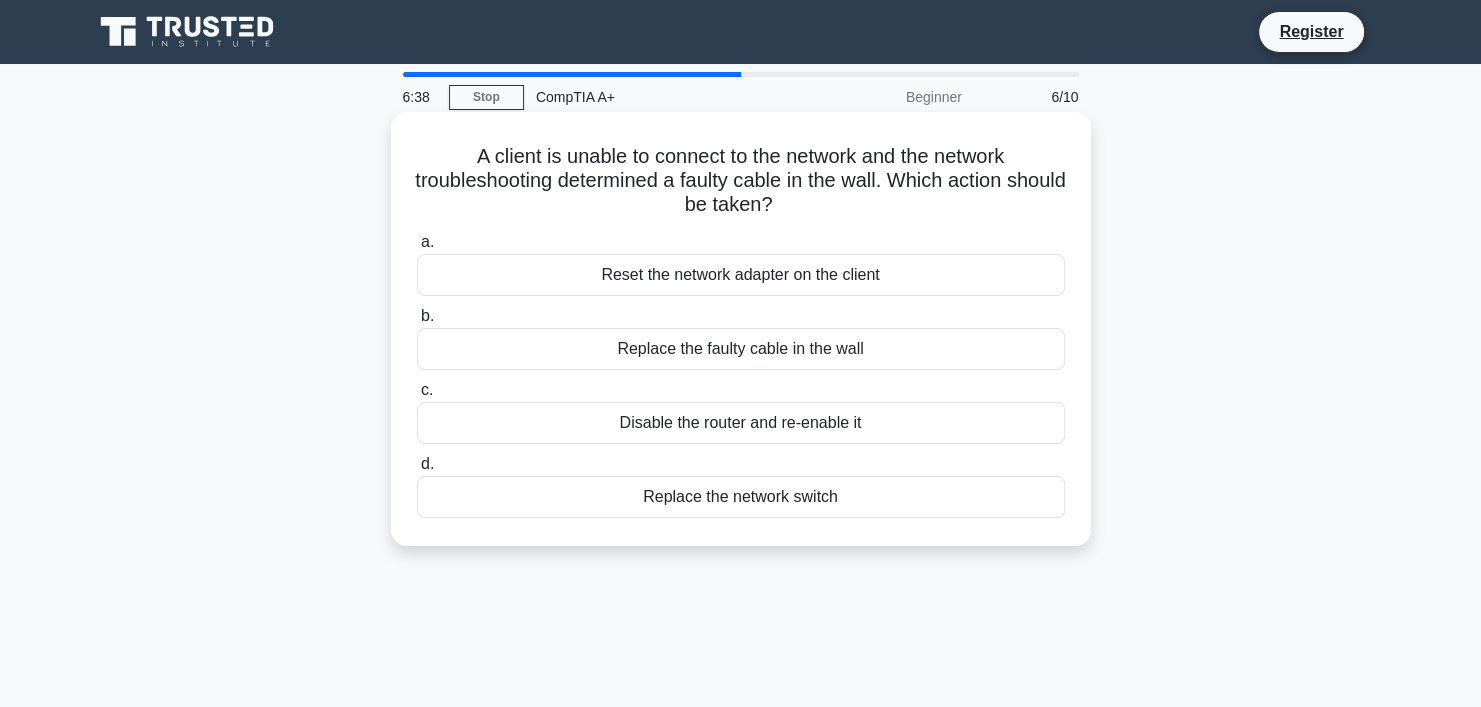 click on "Replace the faulty cable in the wall" at bounding box center [741, 349] 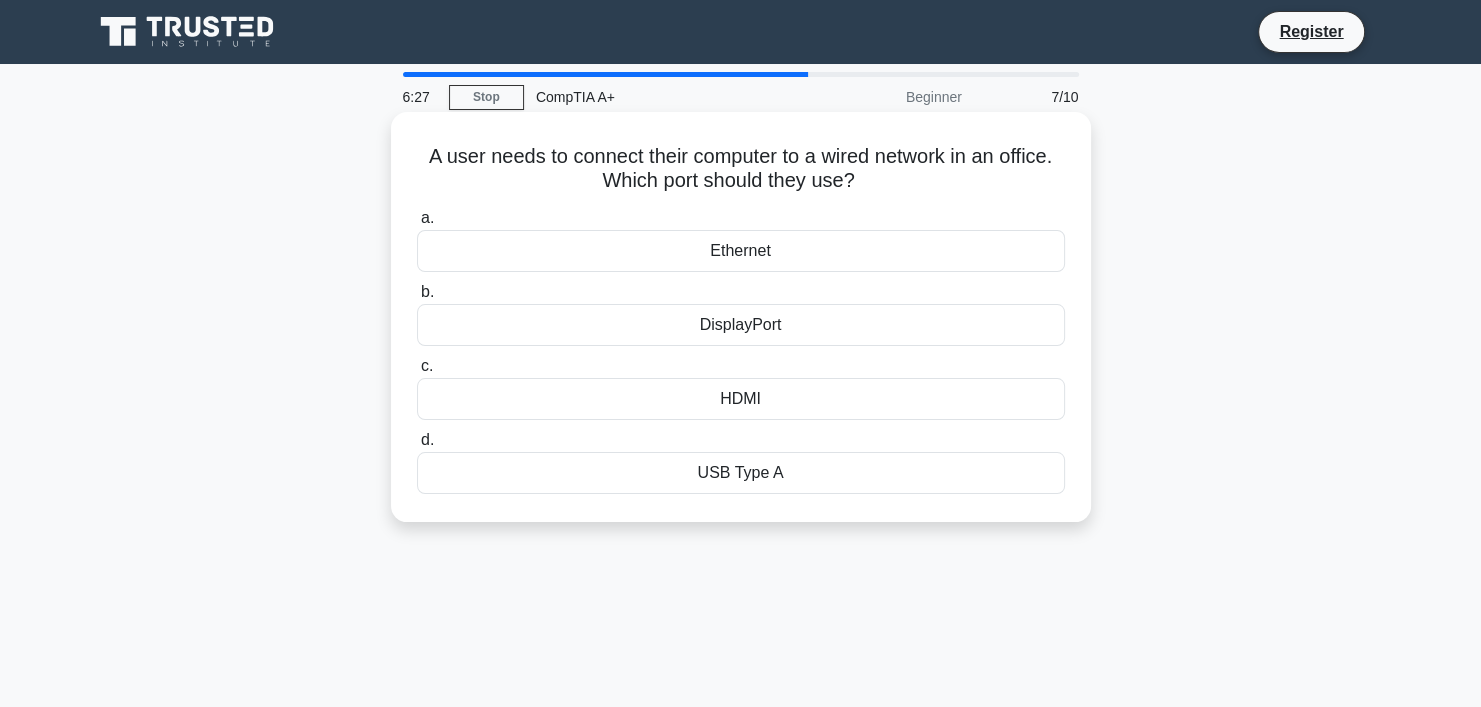 click on "Ethernet" at bounding box center [741, 251] 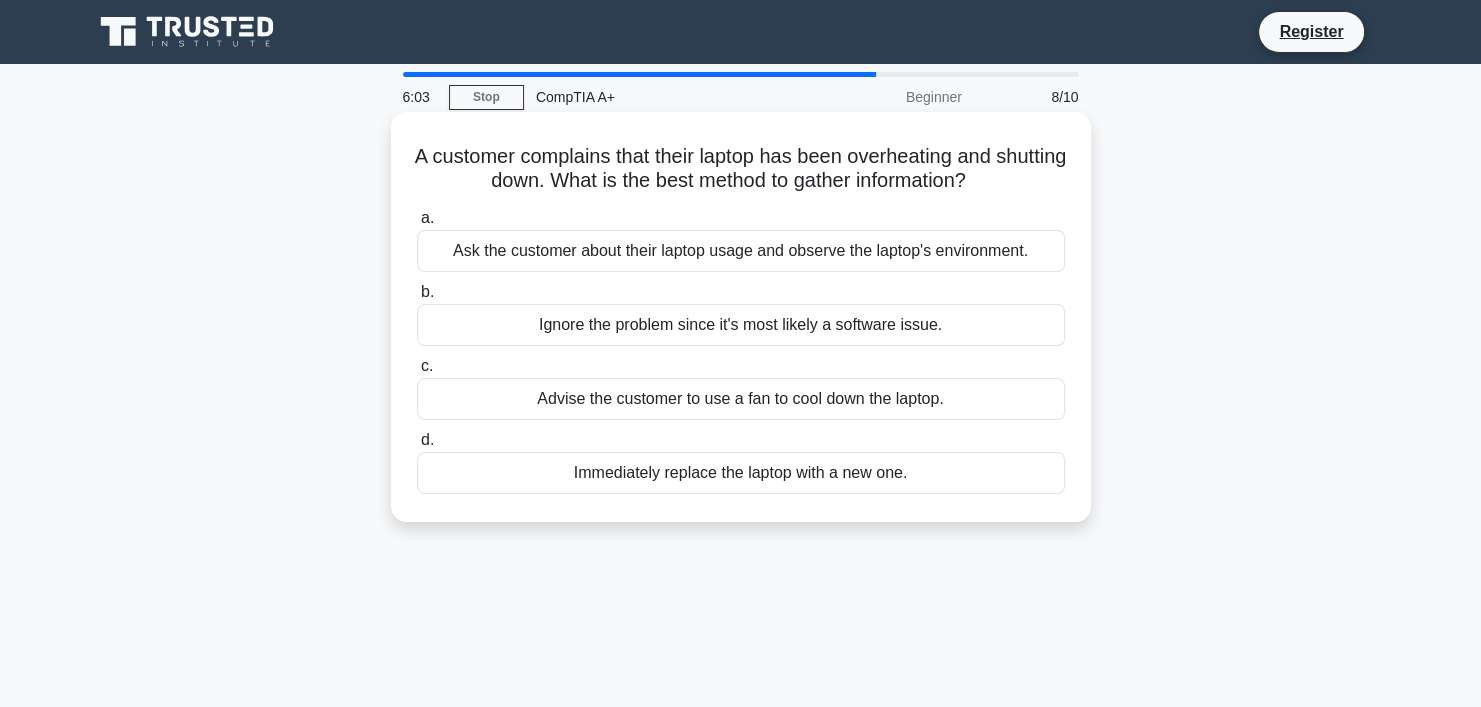 click on "Ask the customer about their laptop usage and observe the laptop's environment." at bounding box center [741, 251] 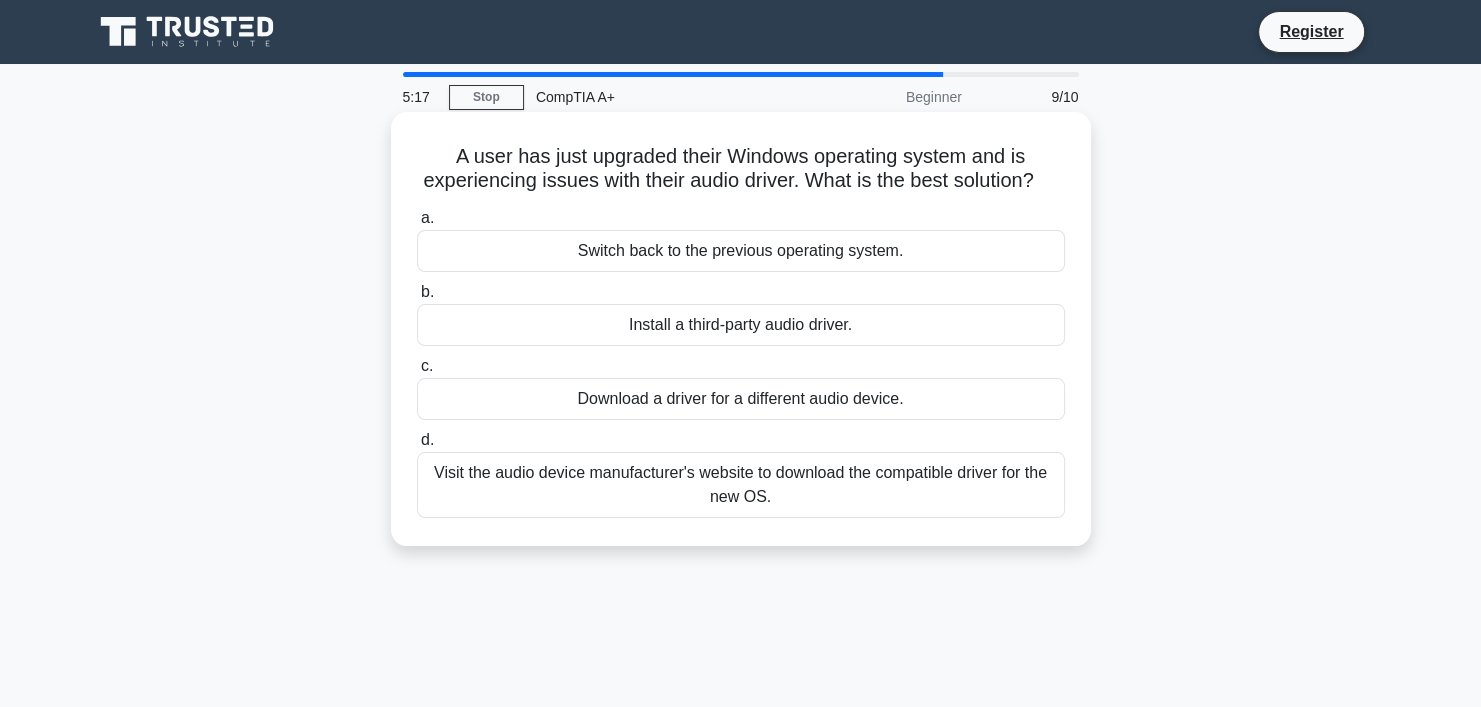 click on "Visit the audio device manufacturer's website to download the compatible driver for the new OS." at bounding box center (741, 485) 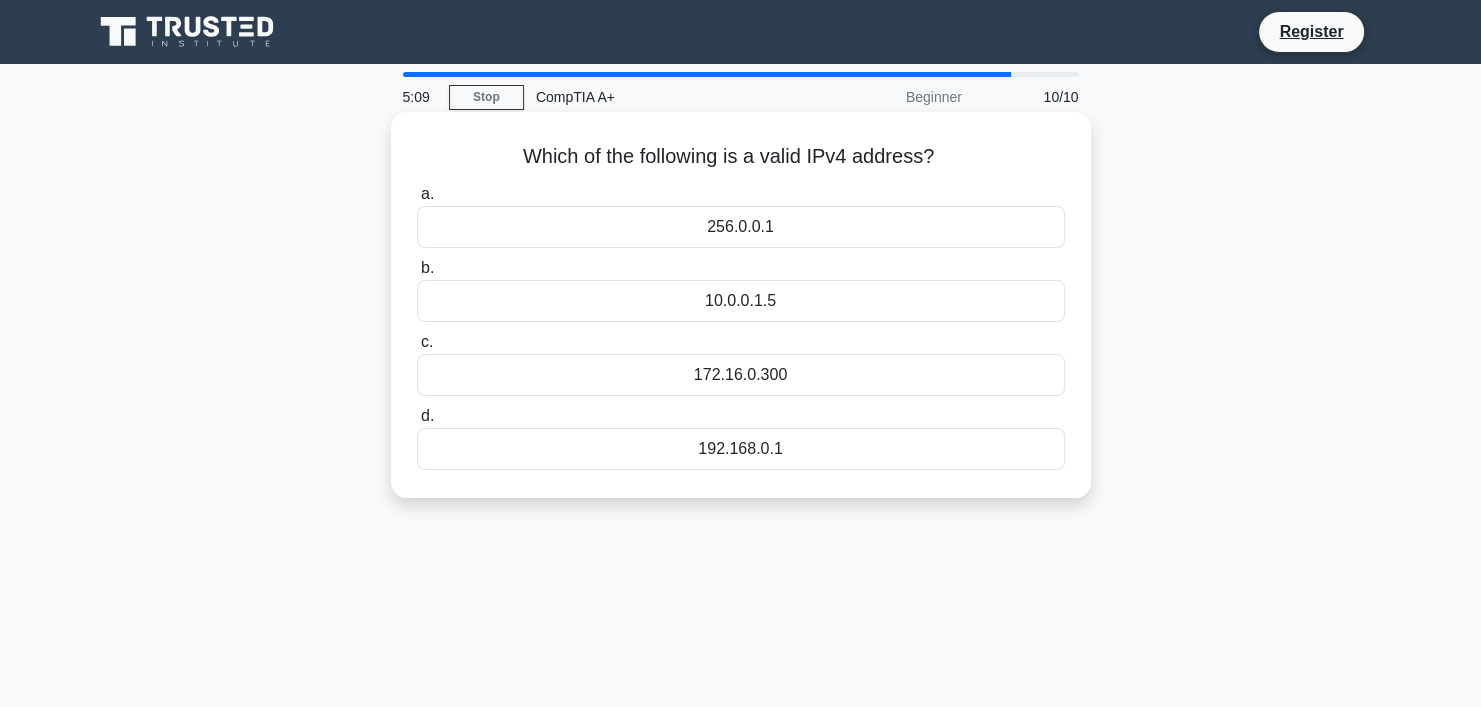 click on "192.168.0.1" at bounding box center [741, 449] 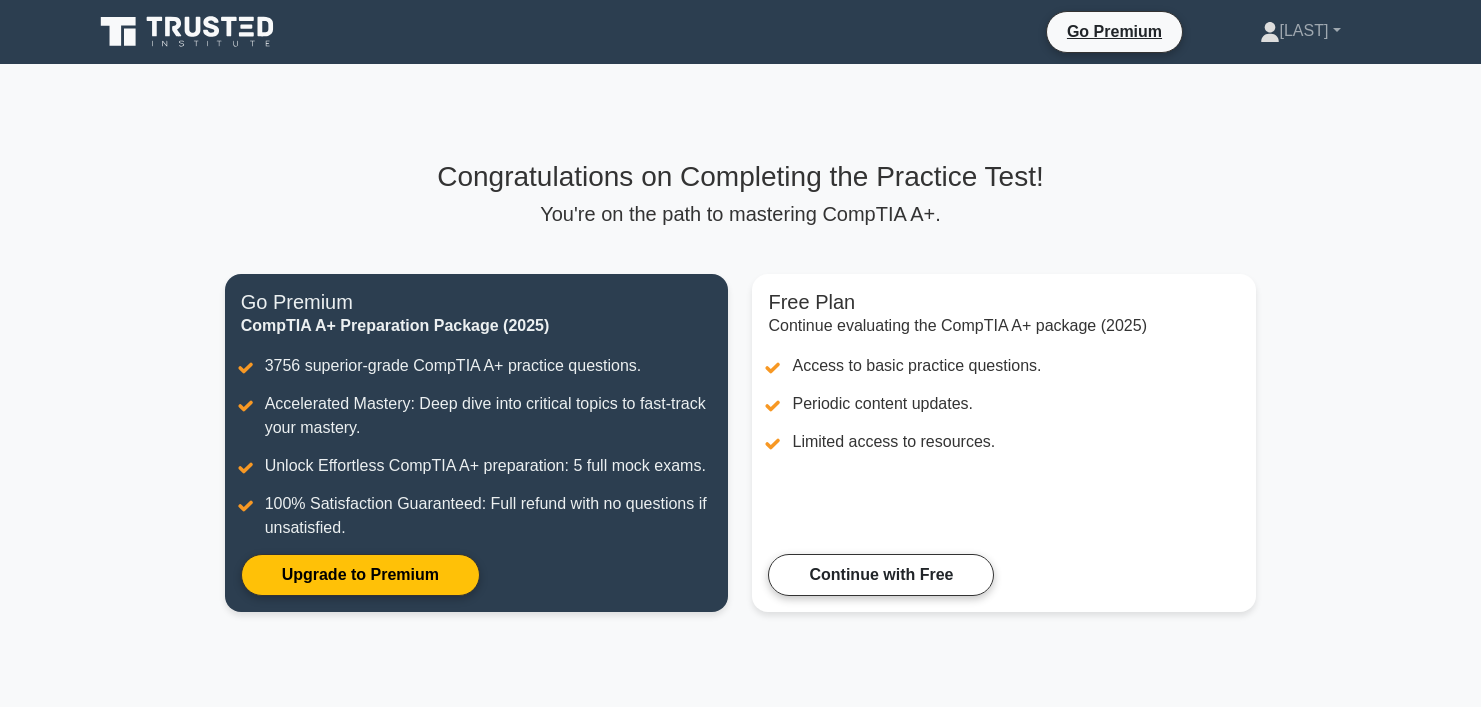 scroll, scrollTop: 0, scrollLeft: 0, axis: both 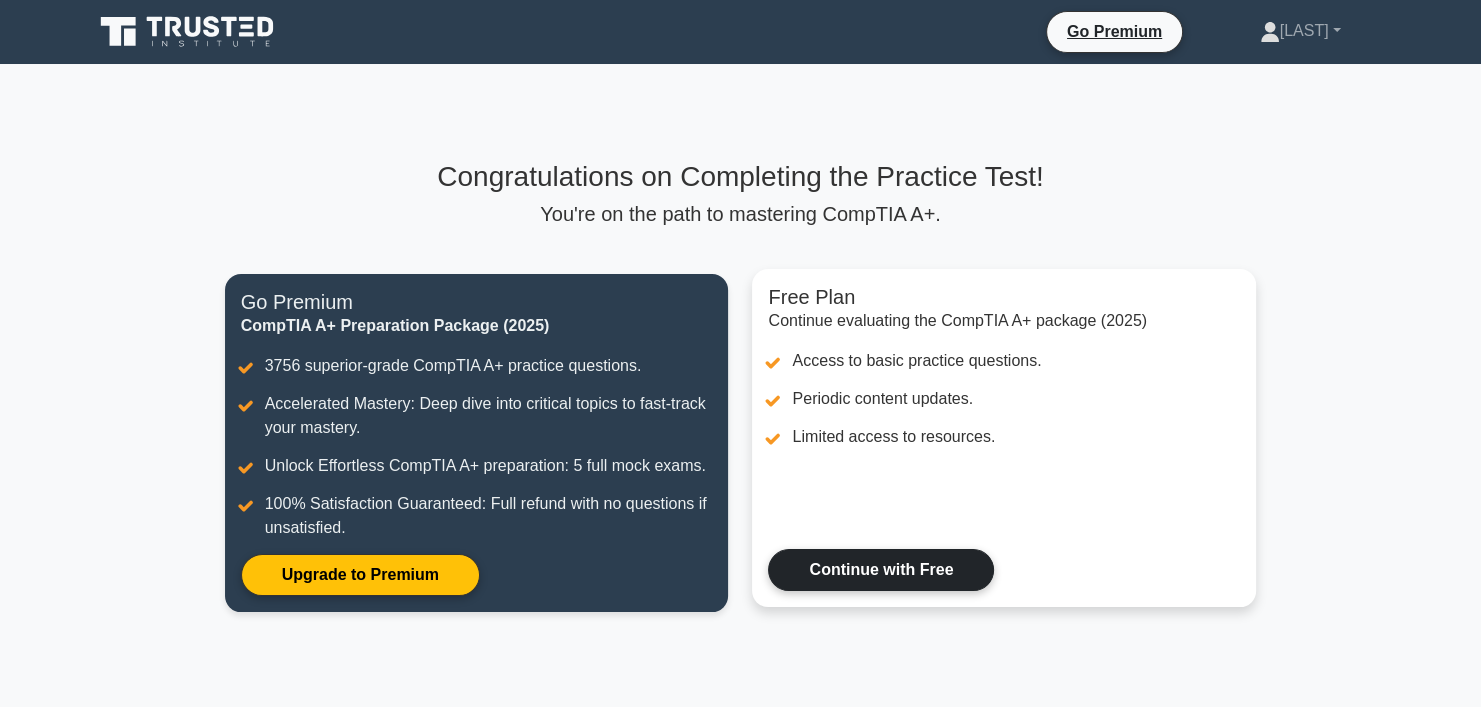 click on "Continue with Free" at bounding box center [881, 570] 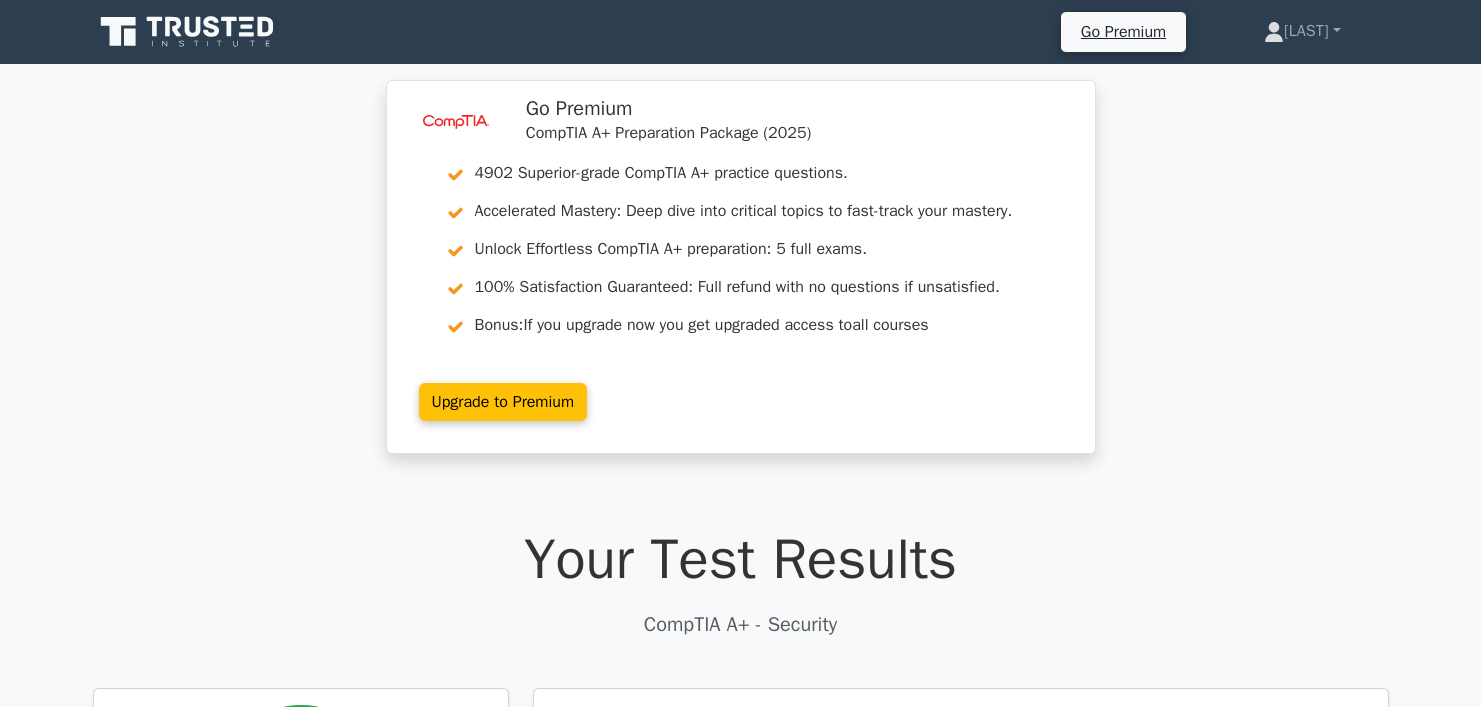 scroll, scrollTop: 0, scrollLeft: 0, axis: both 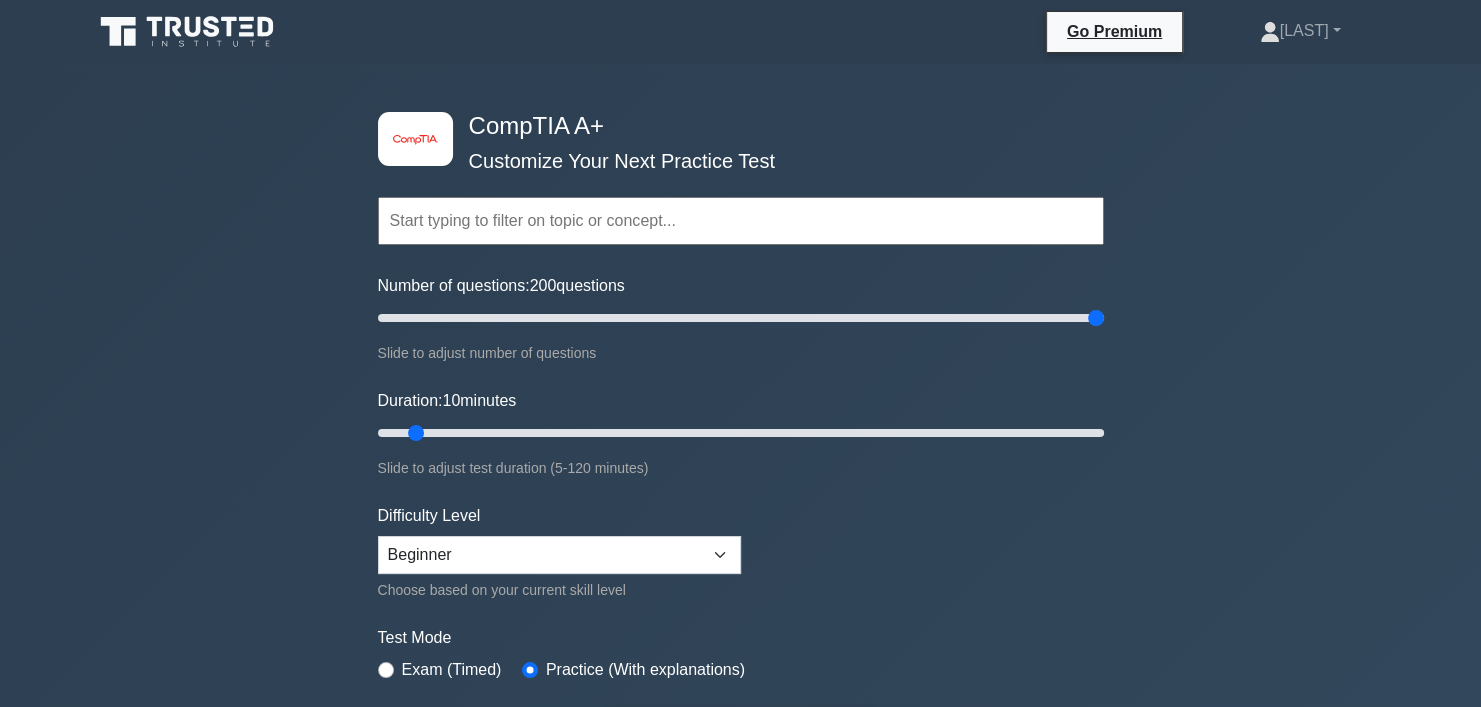 drag, startPoint x: 407, startPoint y: 318, endPoint x: 1161, endPoint y: 386, distance: 757.0601 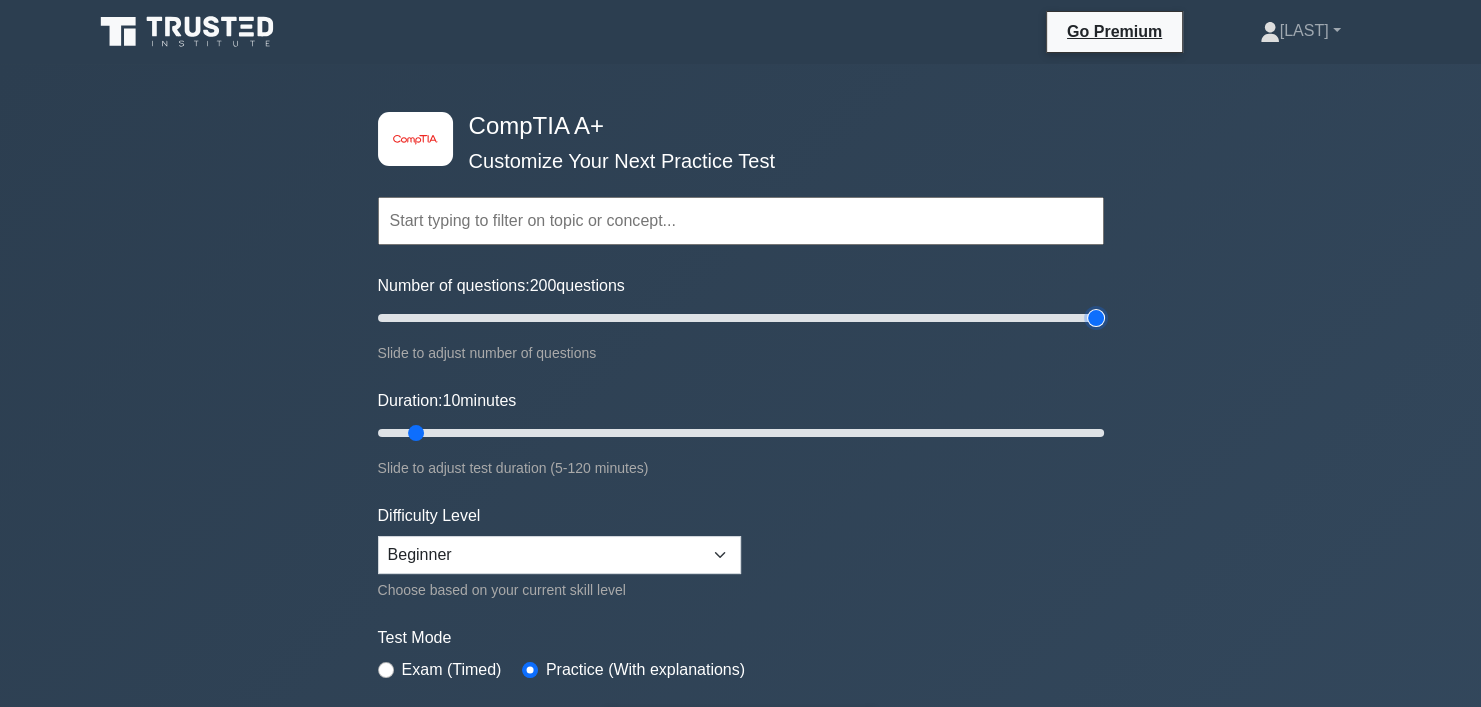 type on "200" 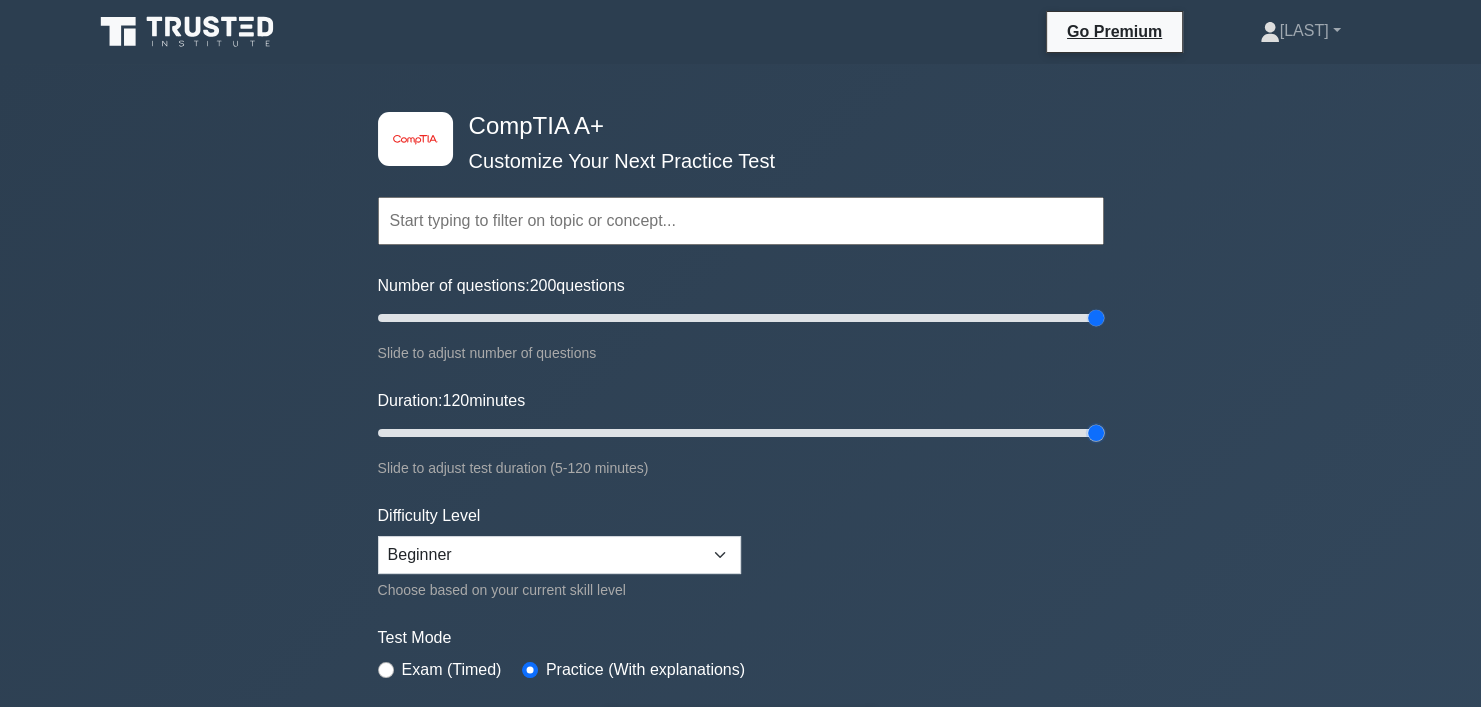 drag, startPoint x: 417, startPoint y: 426, endPoint x: 1141, endPoint y: 467, distance: 725.16 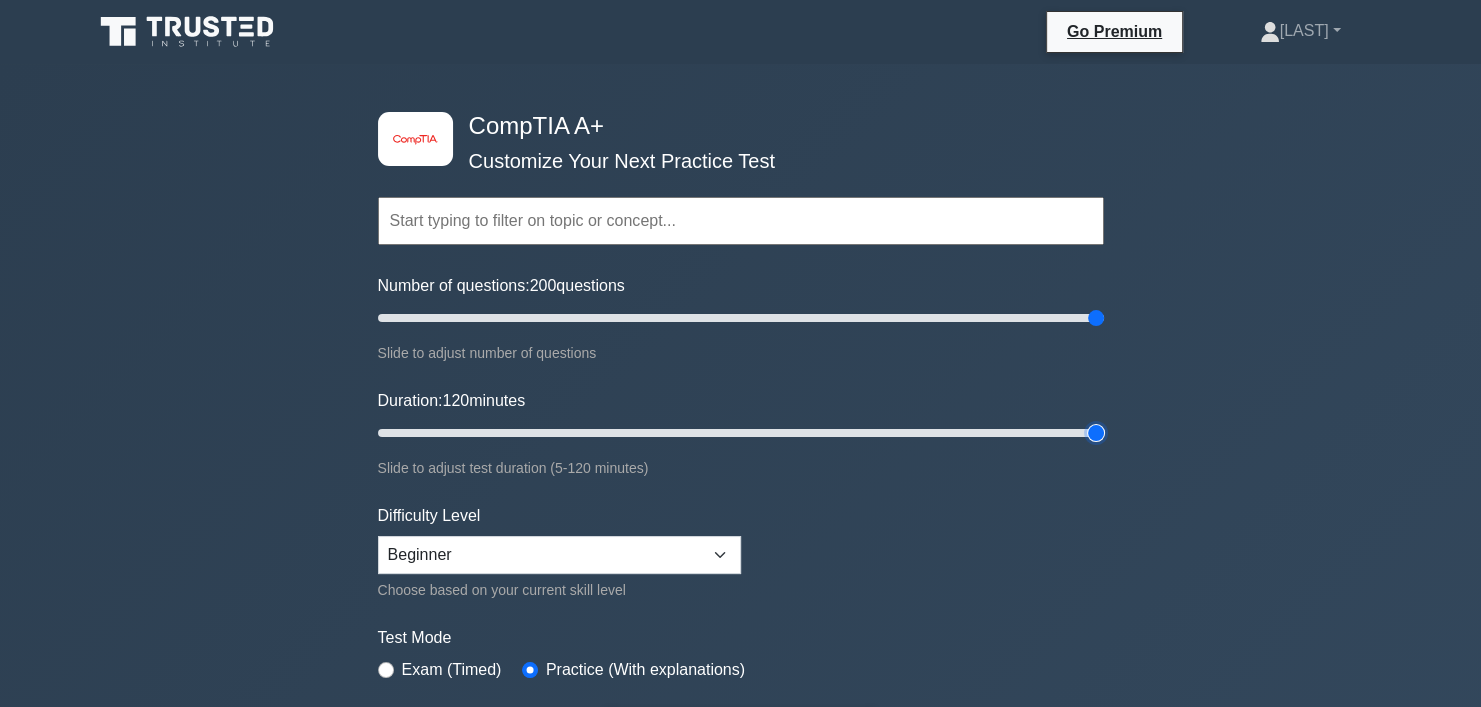 type on "120" 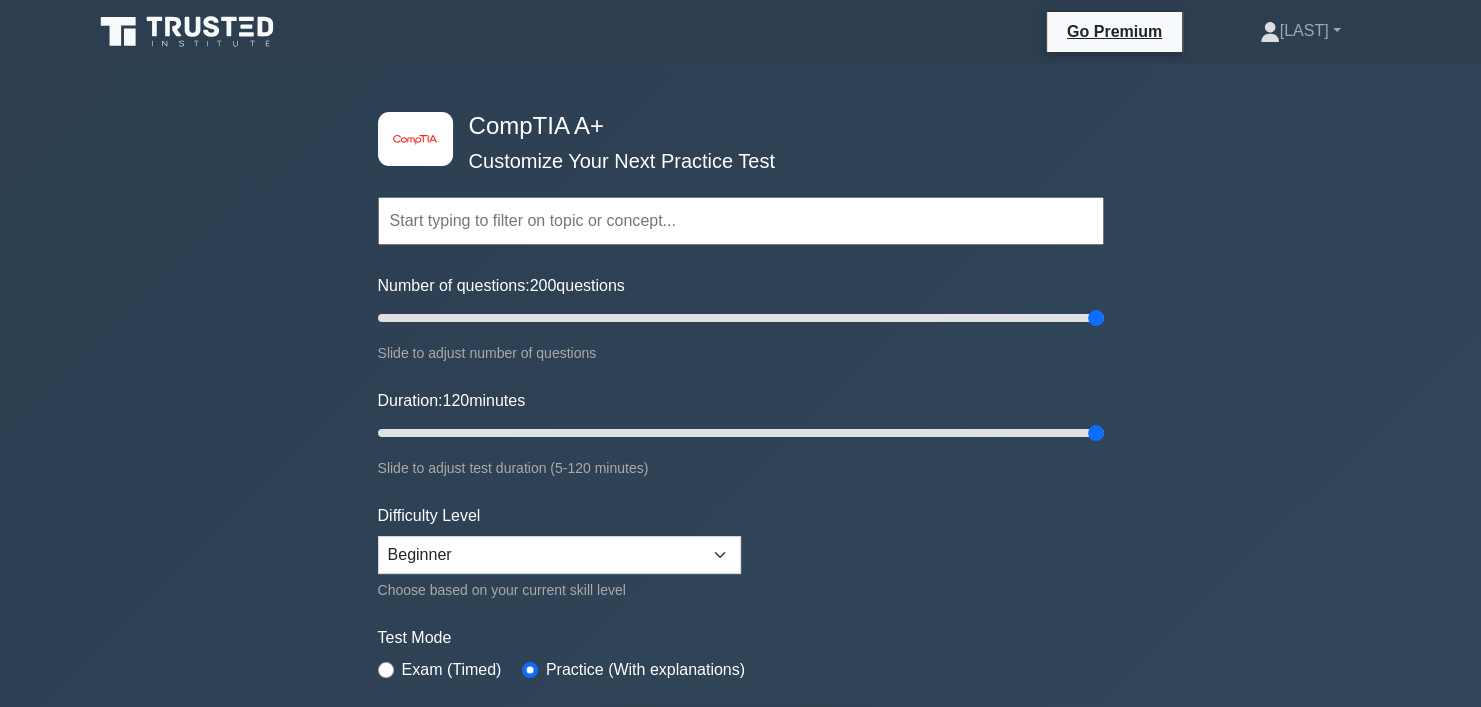 click at bounding box center (741, 221) 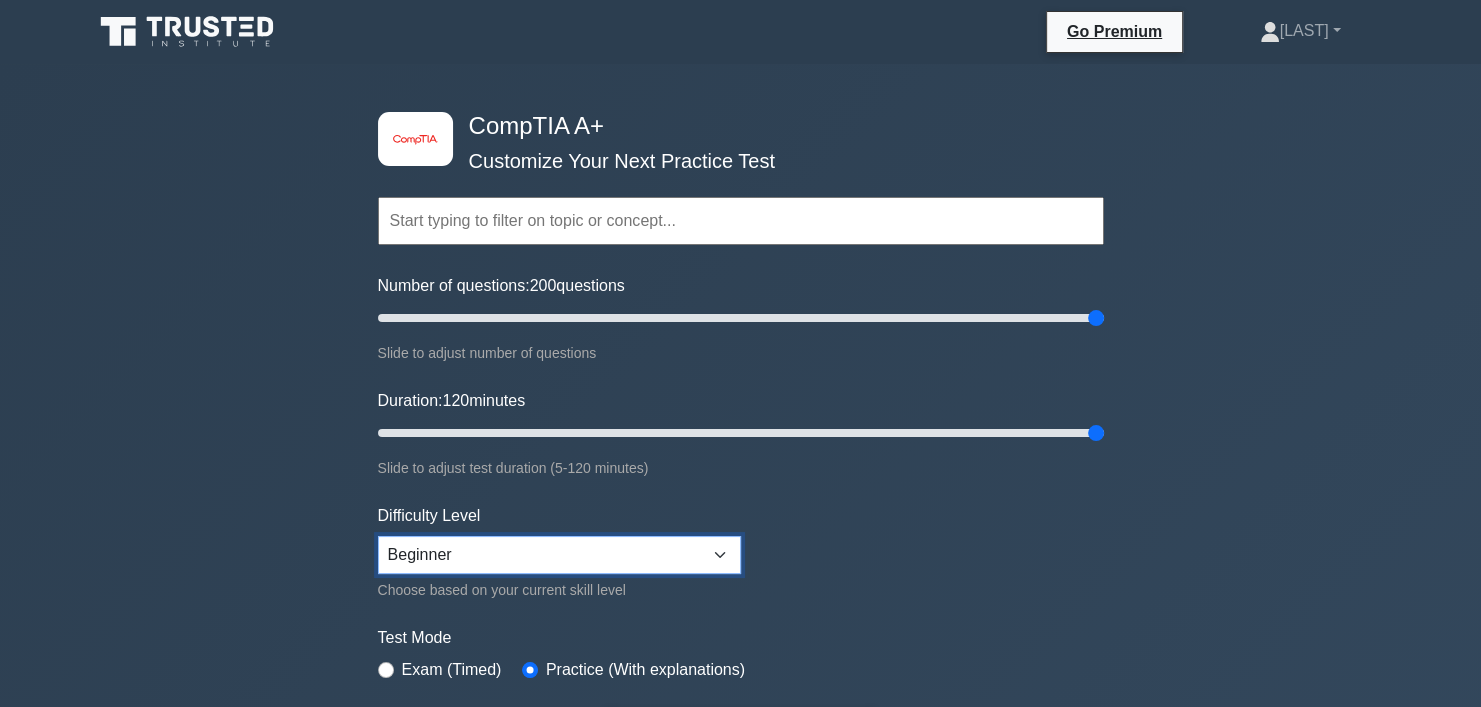 click on "Beginner
Intermediate
Expert" at bounding box center [559, 555] 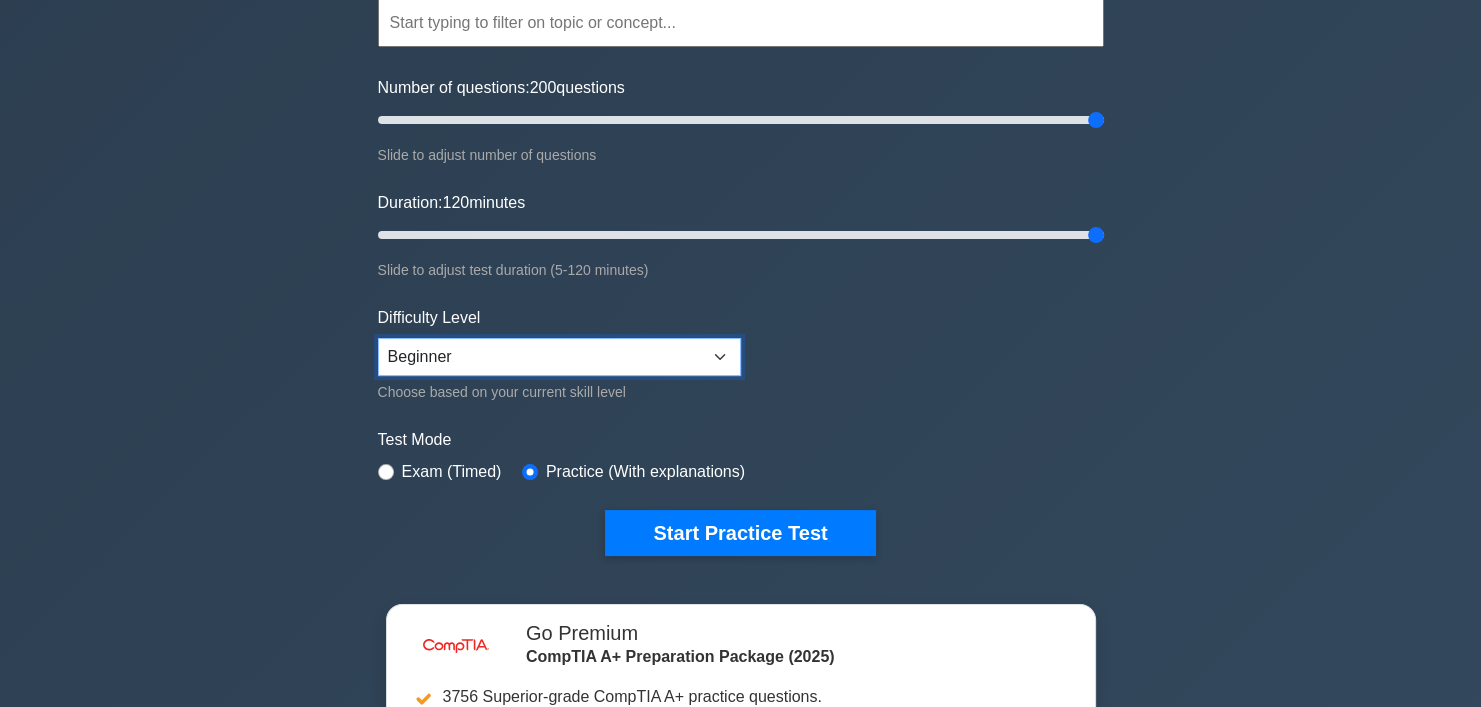 scroll, scrollTop: 200, scrollLeft: 0, axis: vertical 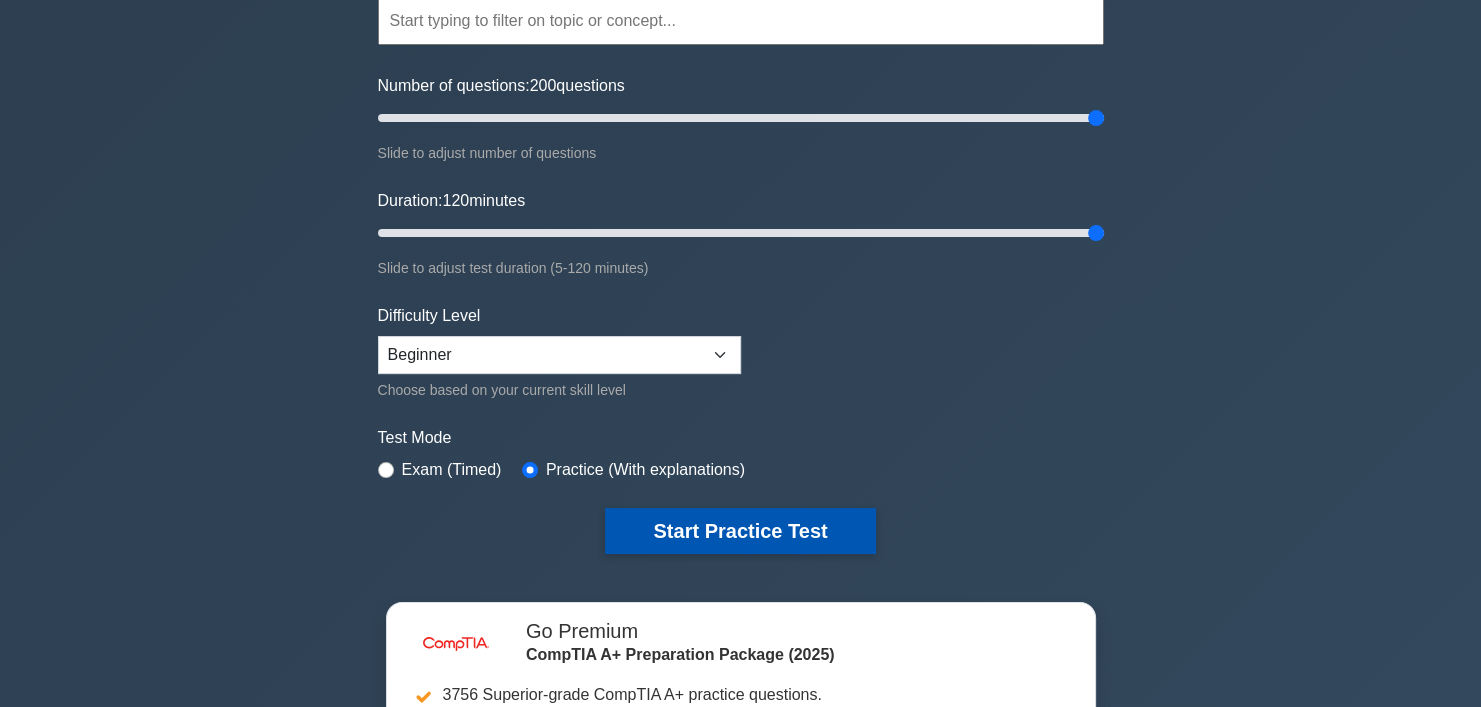 click on "Start Practice Test" at bounding box center (740, 531) 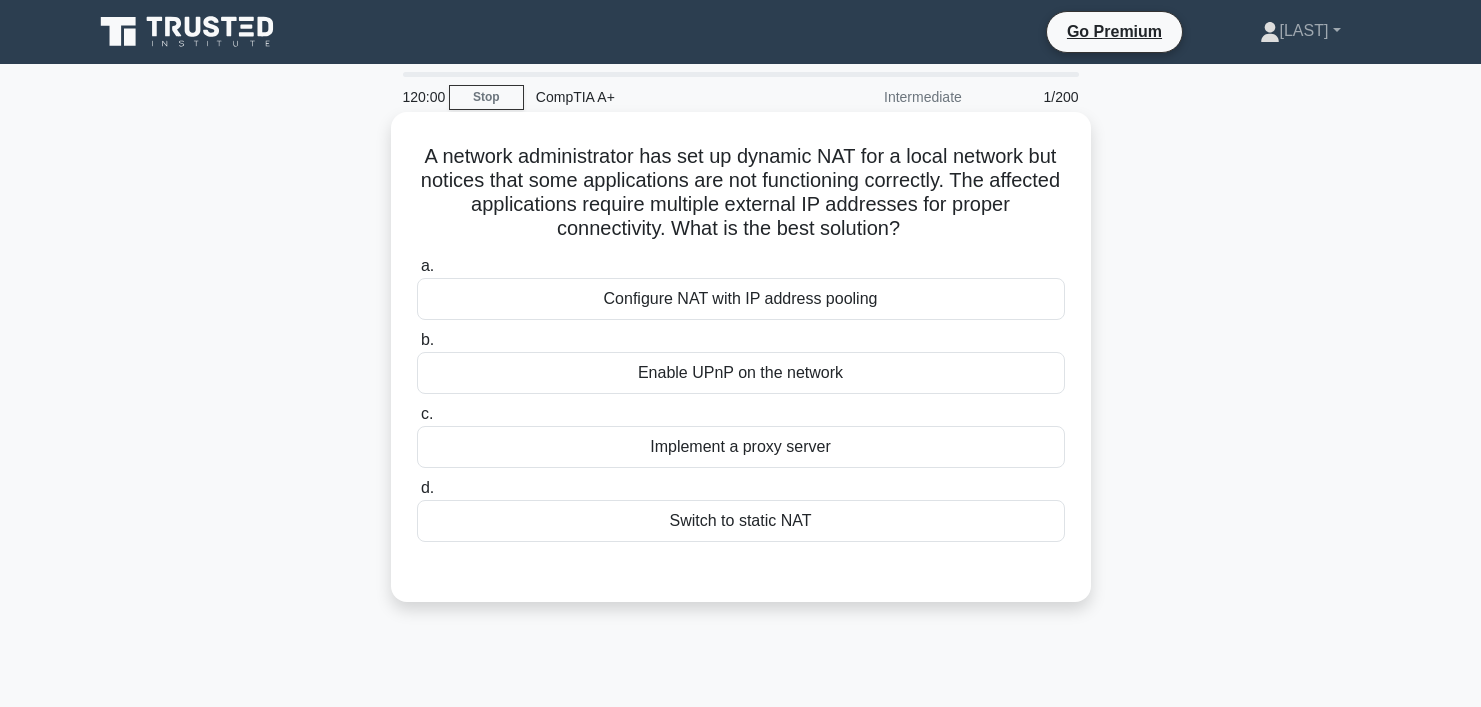 scroll, scrollTop: 0, scrollLeft: 0, axis: both 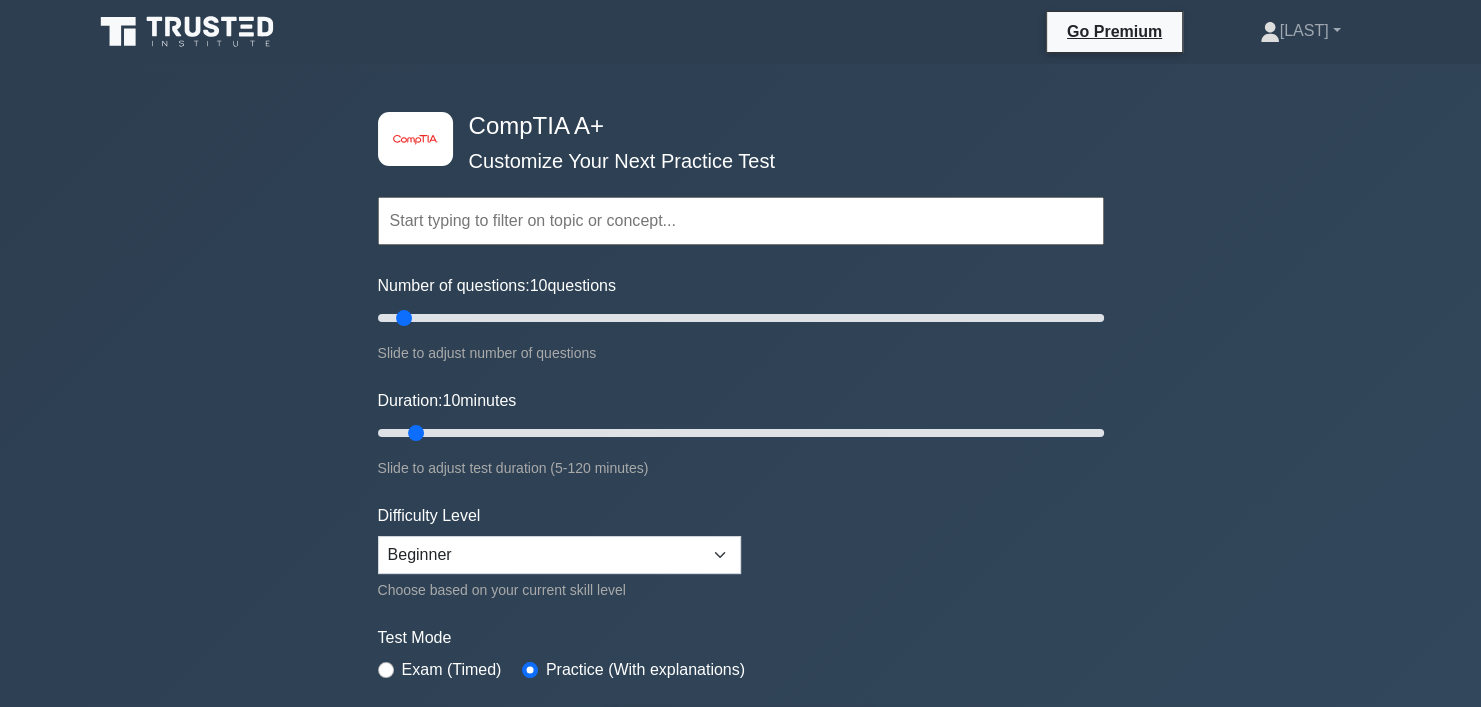 click on "image/svg+xml
CompTIA A+
Customize Your Next Practice Test
Topics
Hardware
Operating Systems
Networking
Security
Troubleshooting" at bounding box center [740, 634] 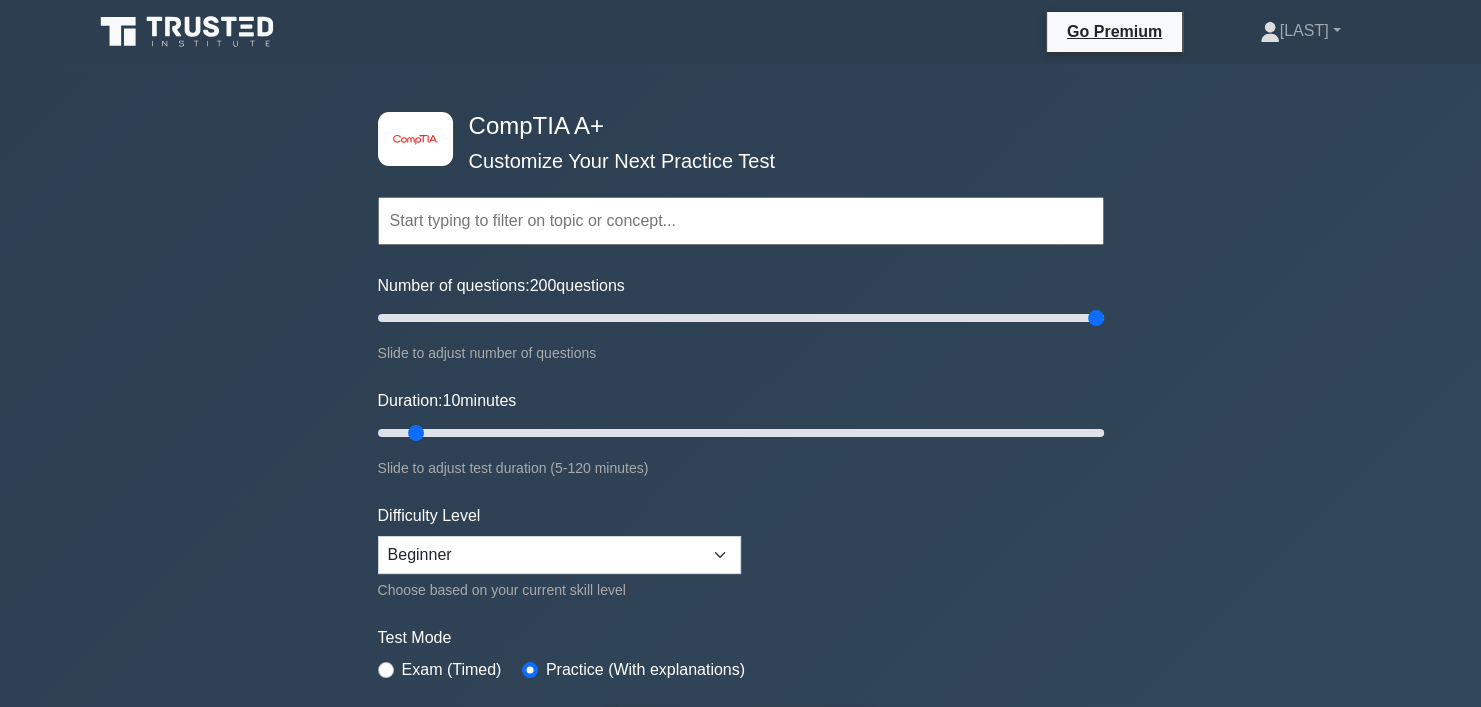 drag, startPoint x: 407, startPoint y: 318, endPoint x: 1337, endPoint y: 321, distance: 930.0048 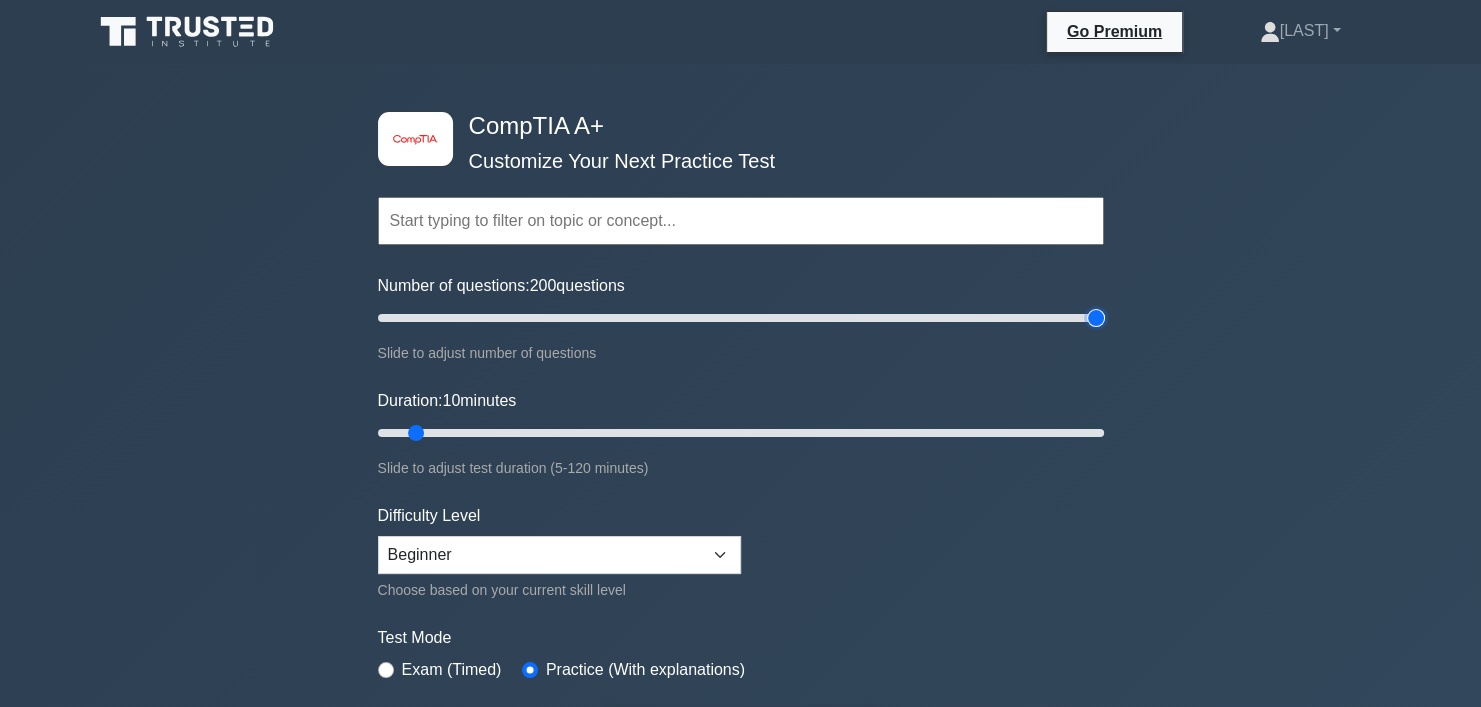 type on "200" 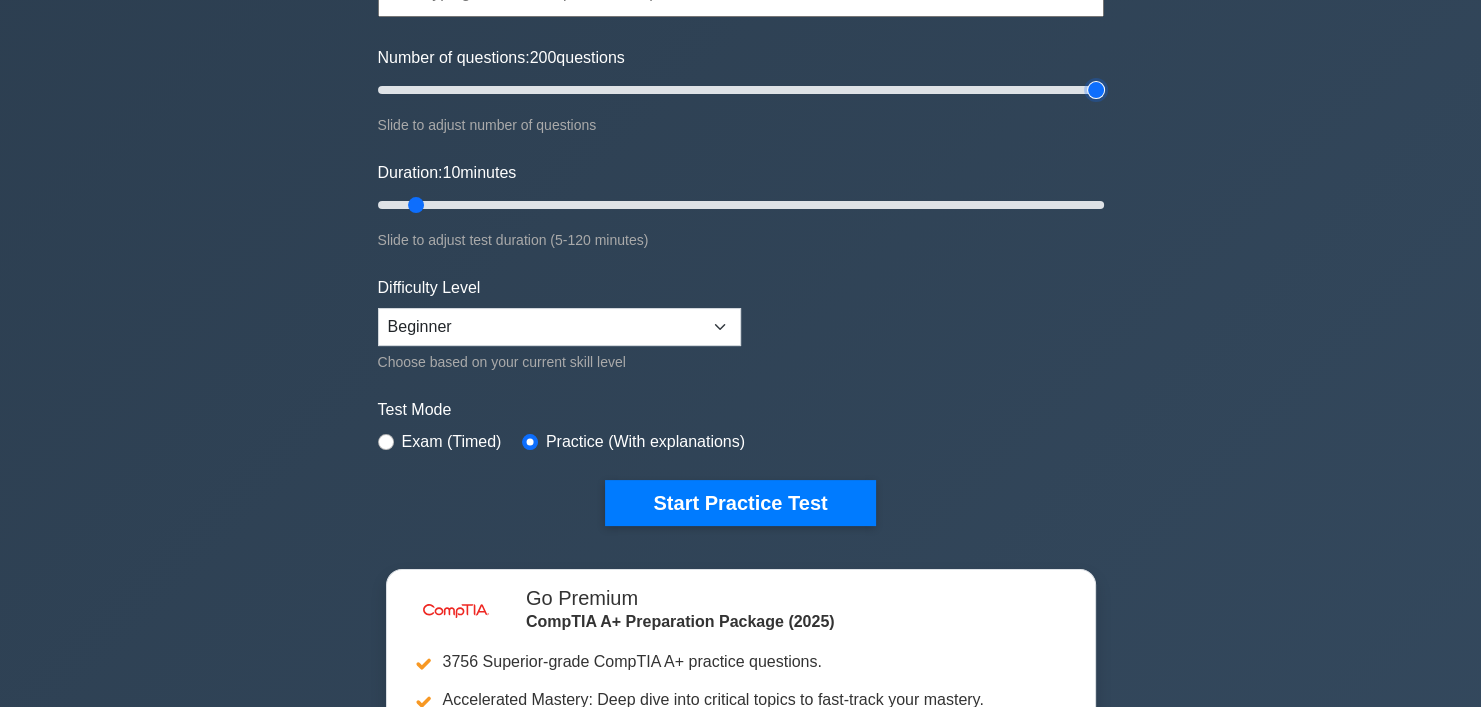 scroll, scrollTop: 200, scrollLeft: 0, axis: vertical 